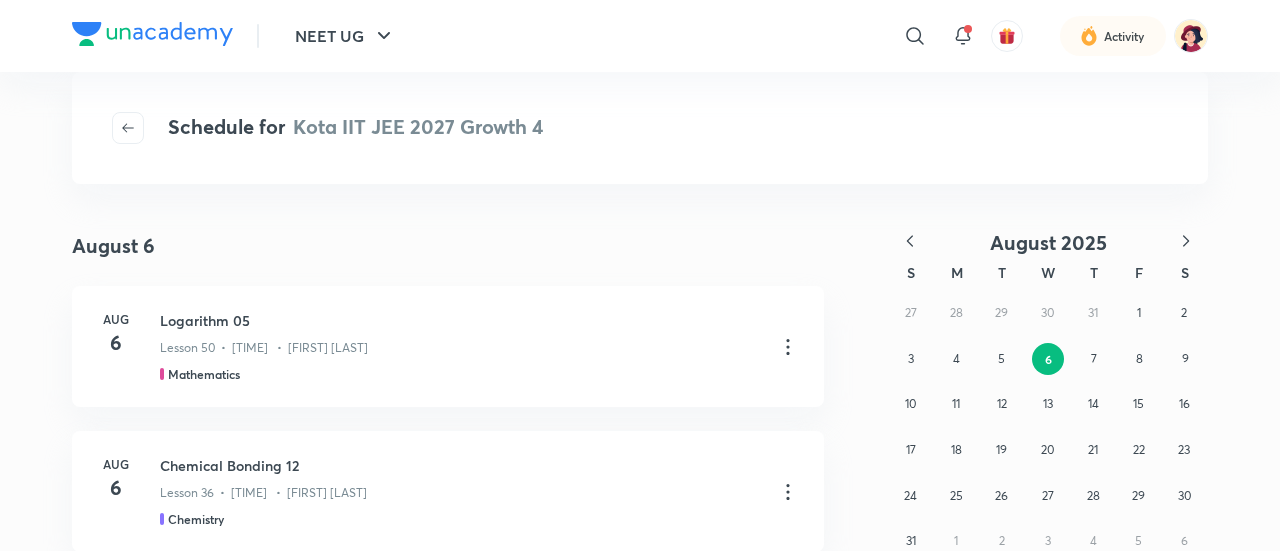scroll, scrollTop: 0, scrollLeft: 0, axis: both 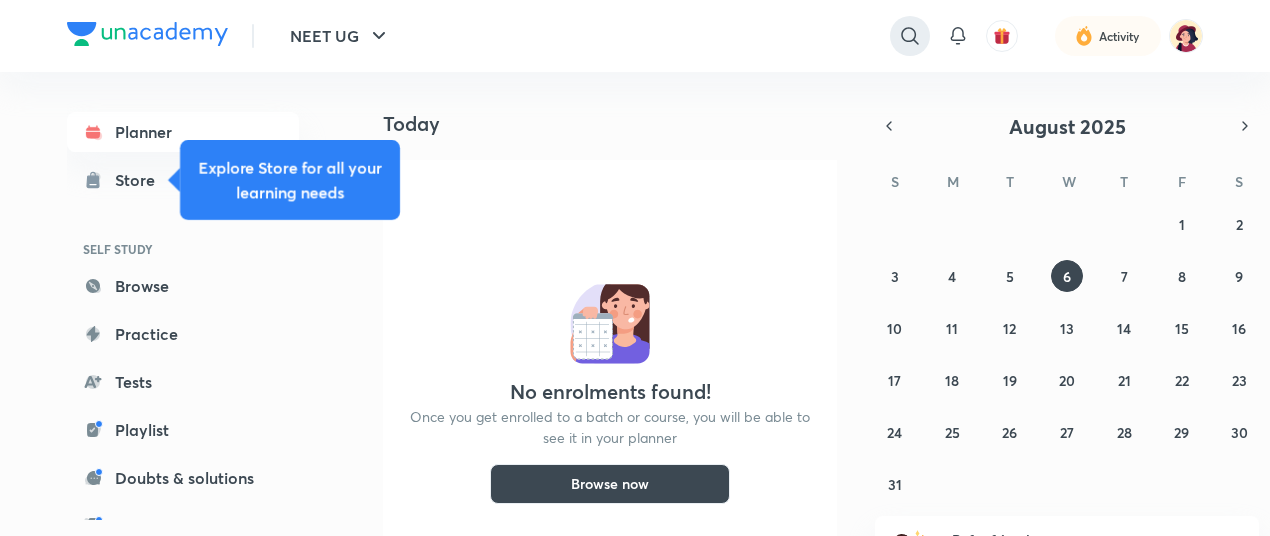 click at bounding box center (910, 36) 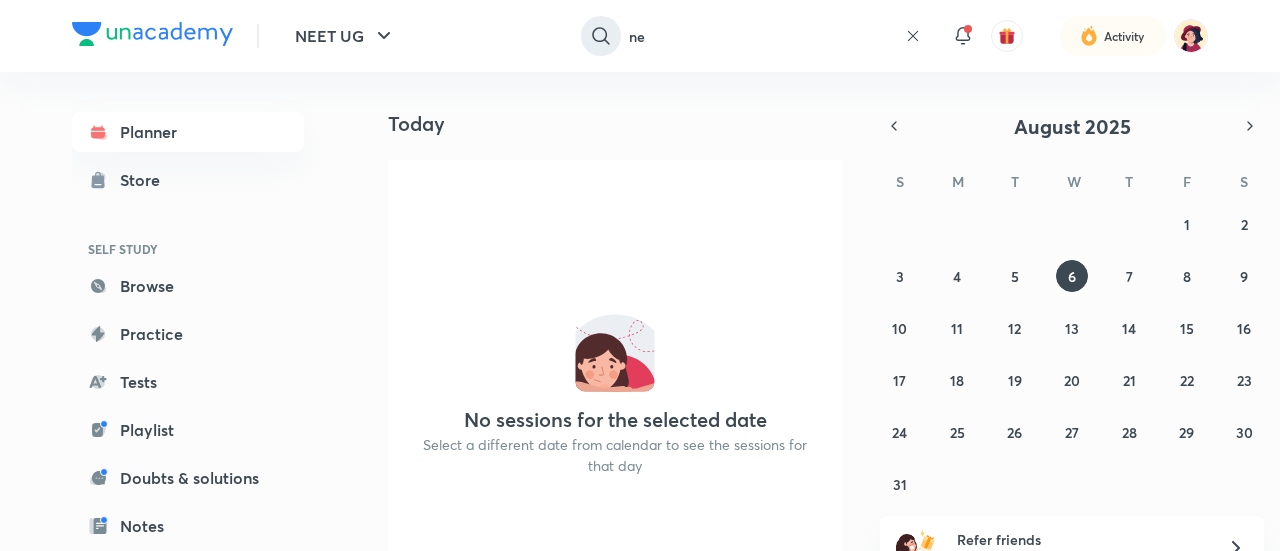 type on "n" 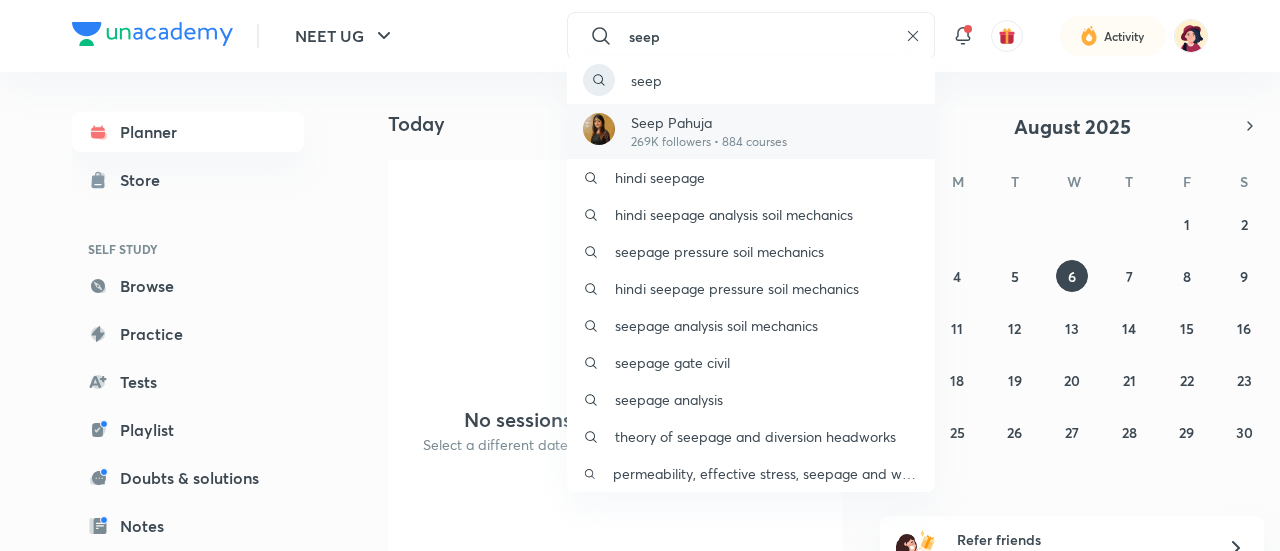 type on "seep" 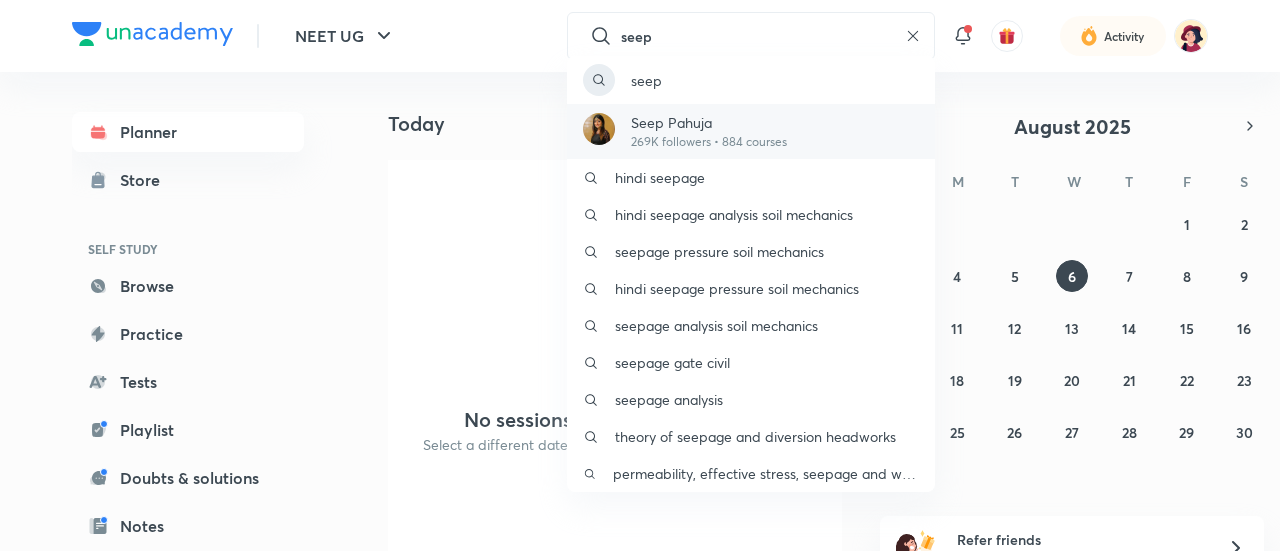 click on "Seep Pahuja" at bounding box center (709, 122) 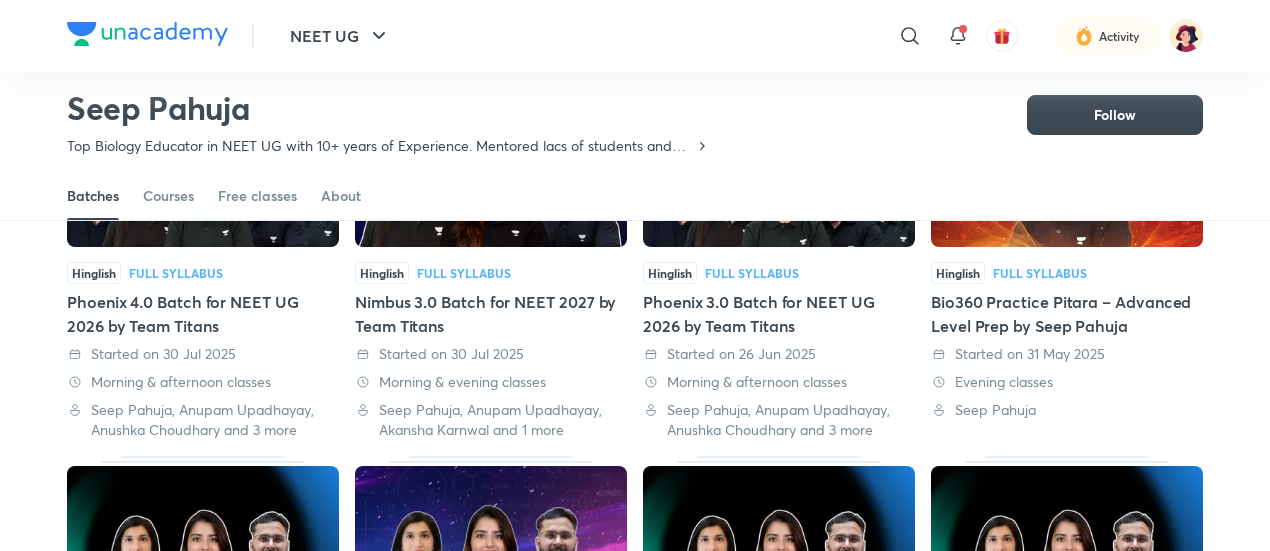 scroll, scrollTop: 228, scrollLeft: 0, axis: vertical 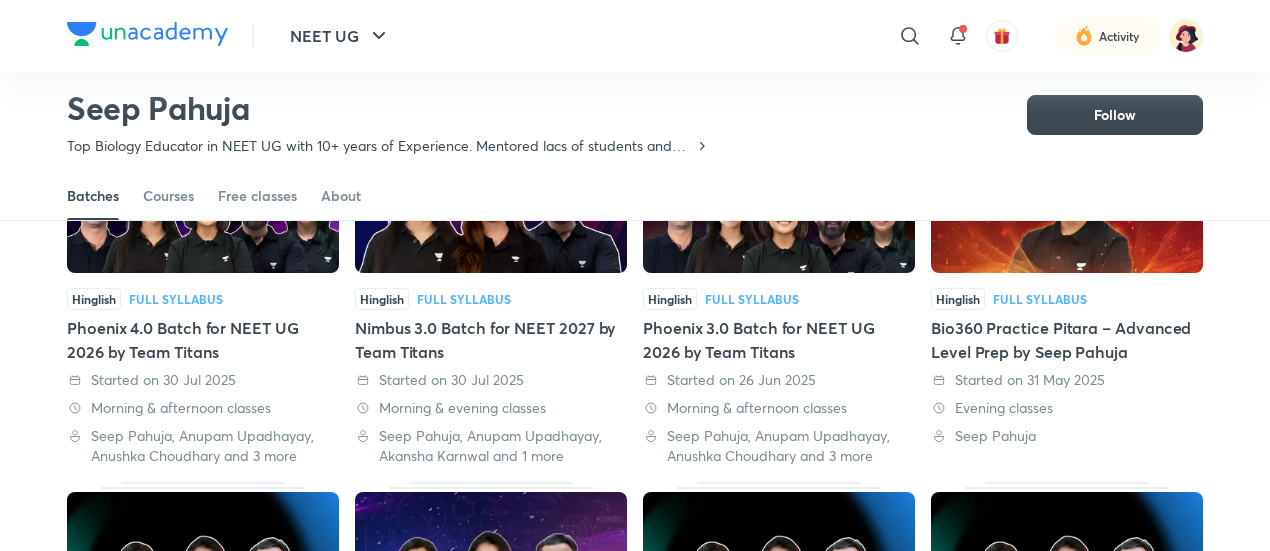 click on "Hinglish Full Syllabus Phoenix 4.0 Batch for NEET UG 2026 by Team Titans Started on [MONTH] [YEAR] Morning & afternoon classes [FIRST] [LAST], [FIRST] [LAST], [FIRST] [LAST] and 3 more" at bounding box center [203, 286] 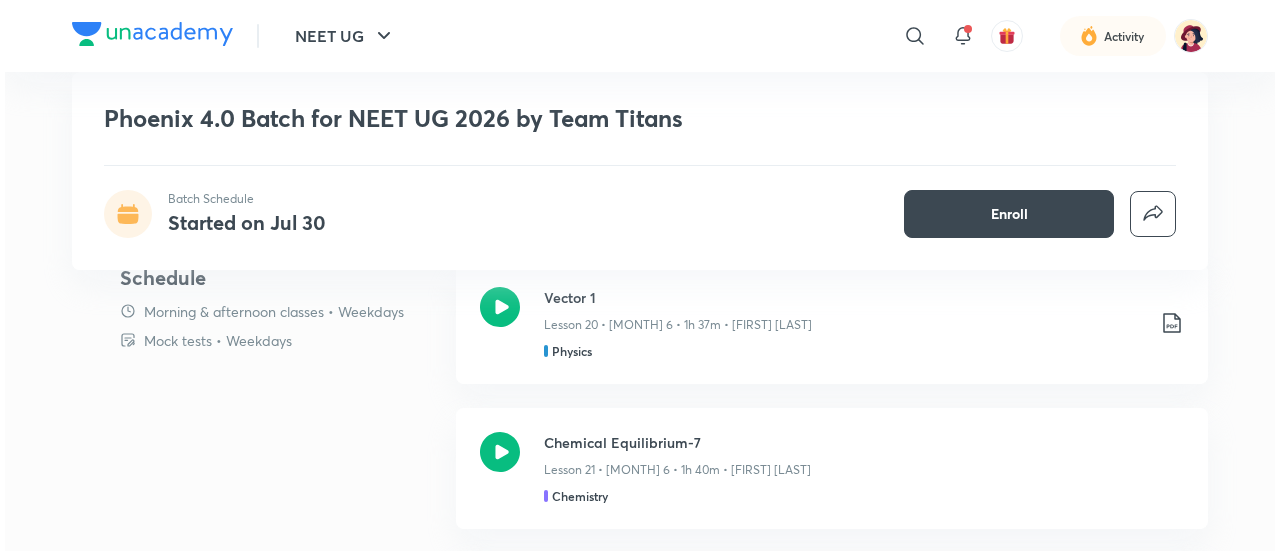 scroll, scrollTop: 1226, scrollLeft: 0, axis: vertical 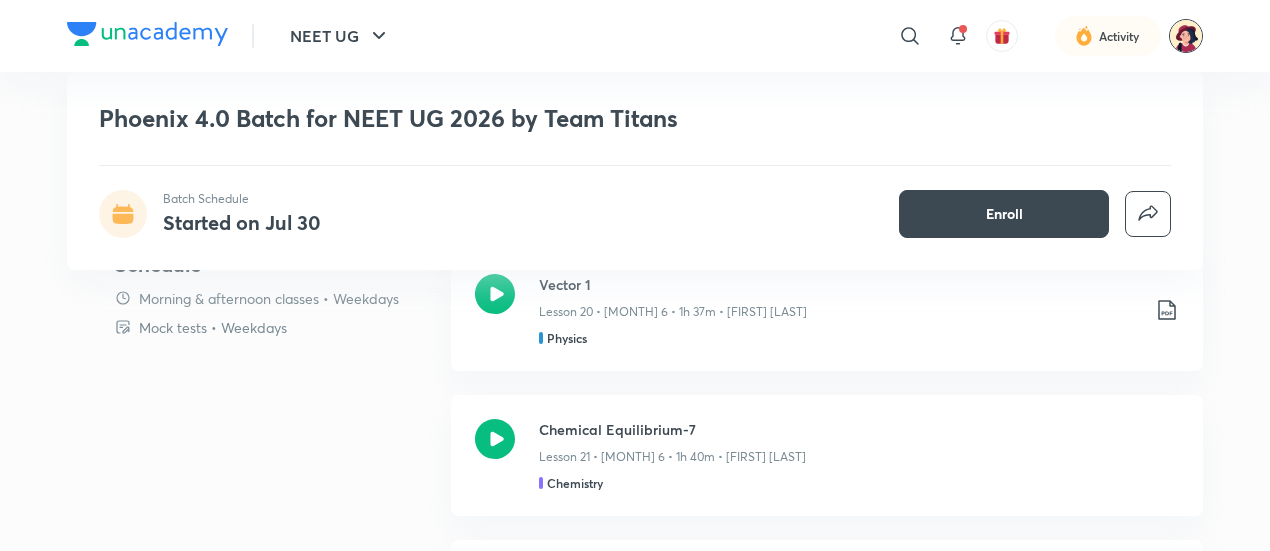 click at bounding box center [1186, 36] 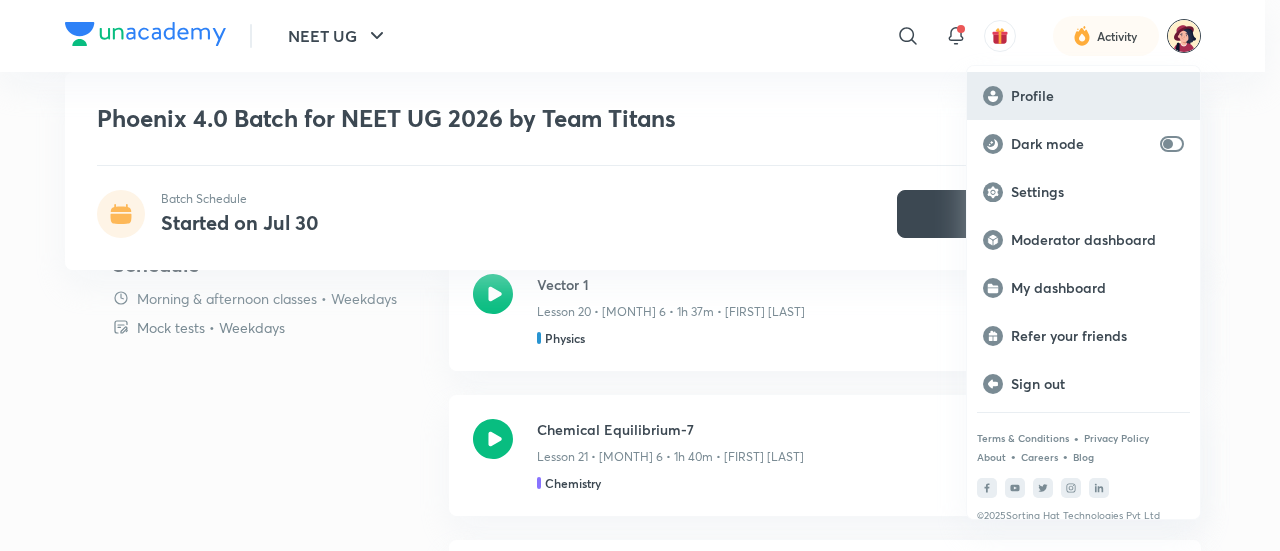 click on "Profile" at bounding box center [1097, 96] 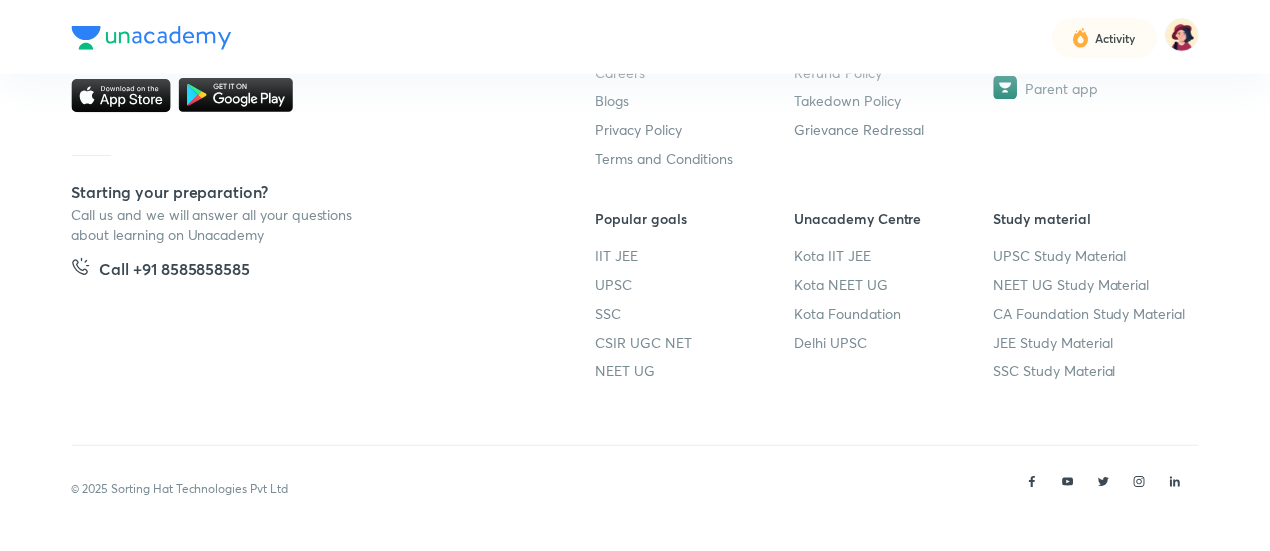 scroll, scrollTop: 0, scrollLeft: 0, axis: both 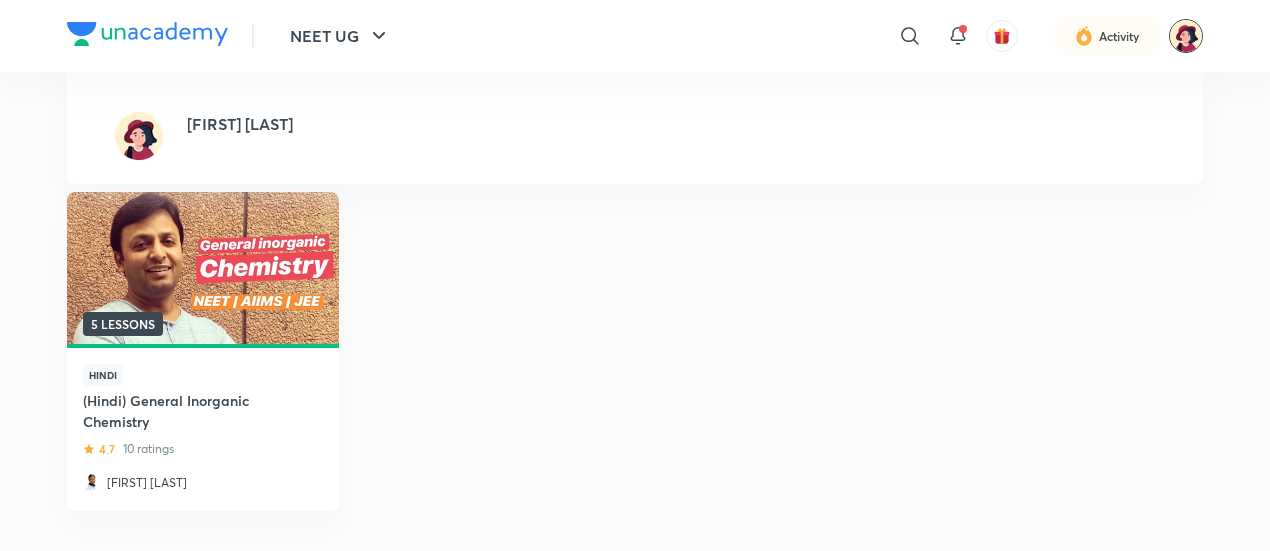 click at bounding box center [1186, 36] 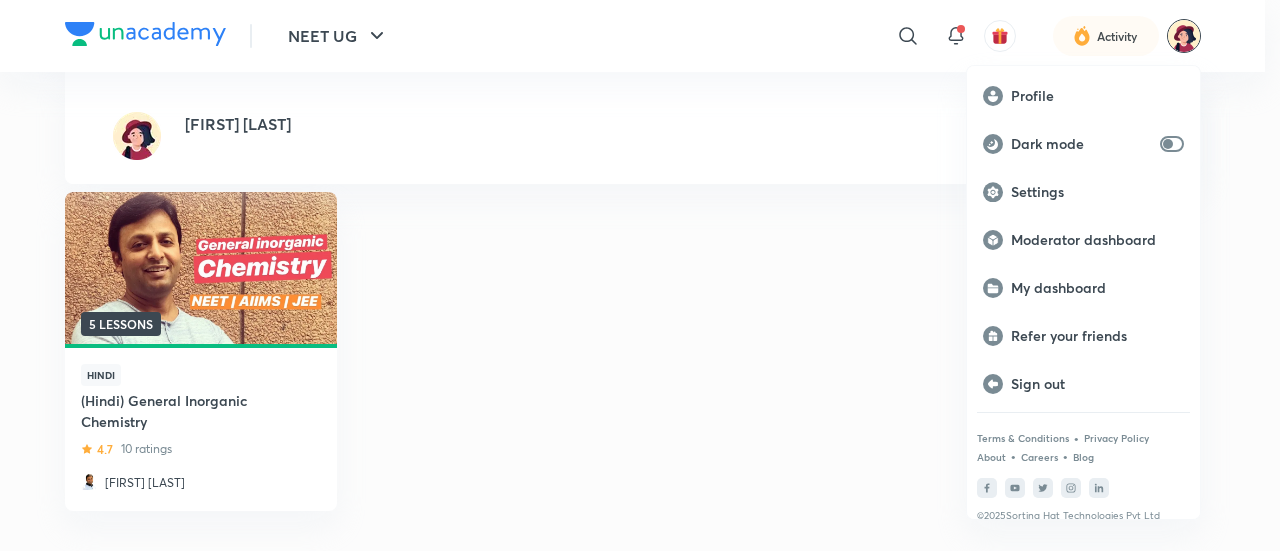 click at bounding box center [640, 275] 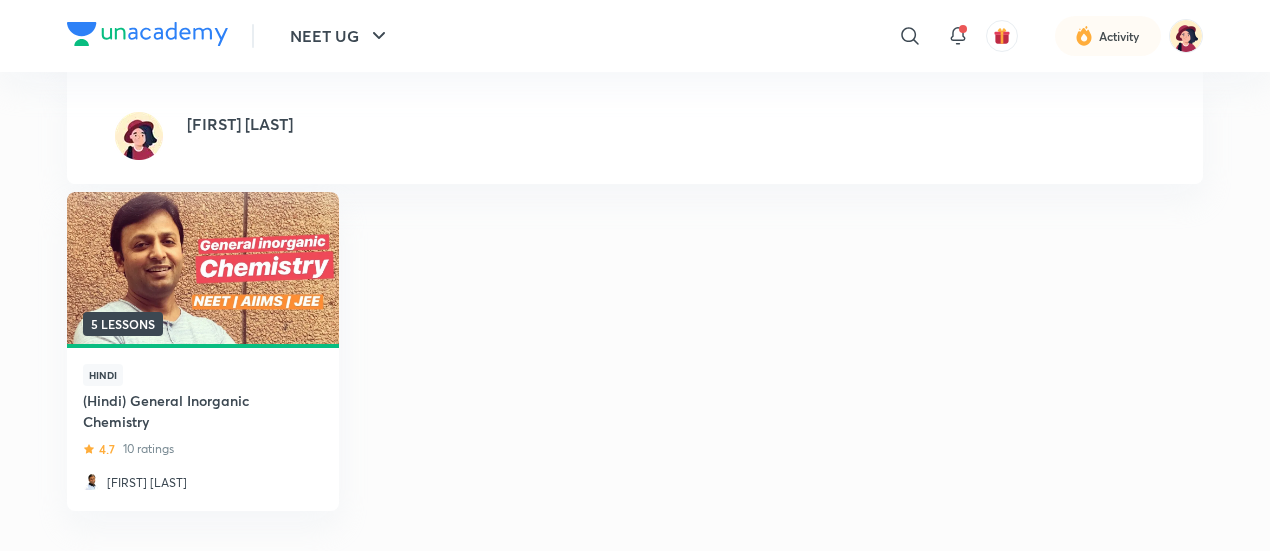 click 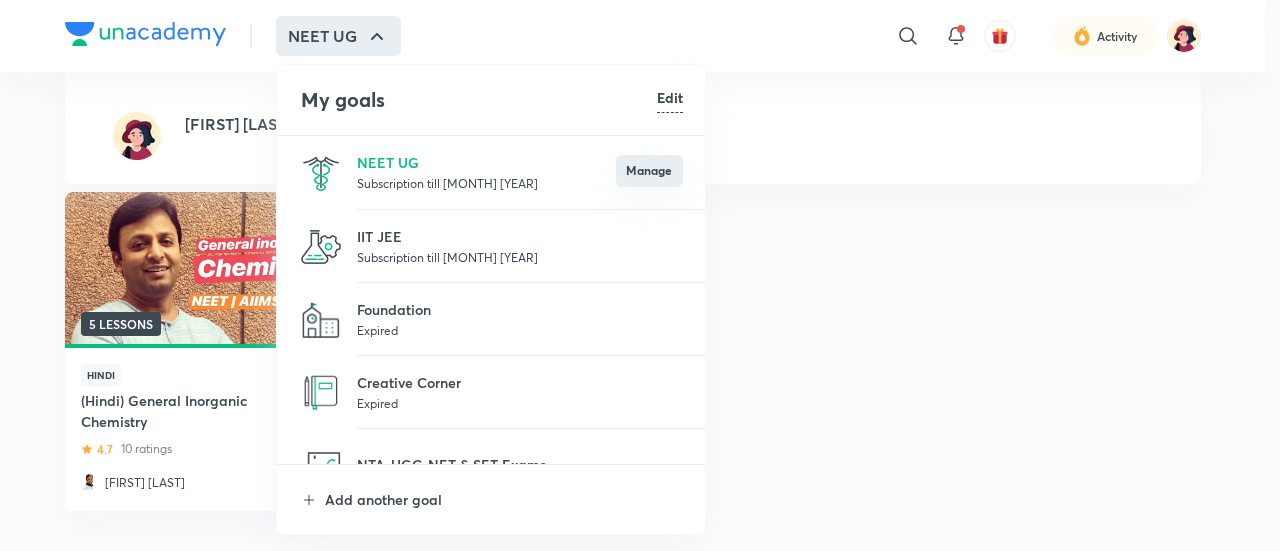 click on "Manage" at bounding box center (649, 171) 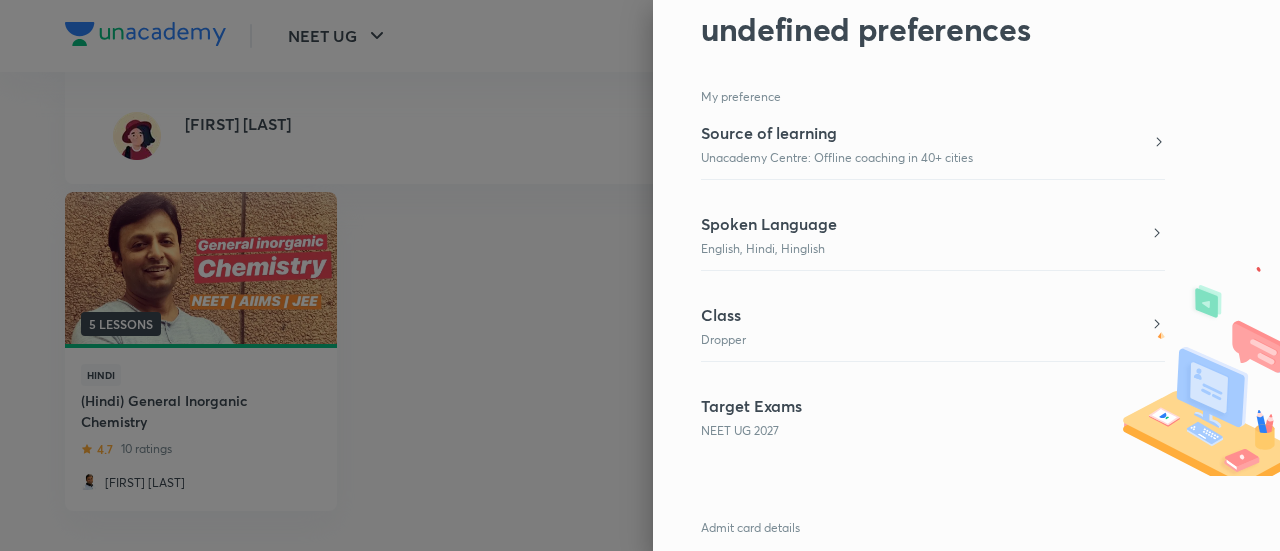 scroll, scrollTop: 100, scrollLeft: 0, axis: vertical 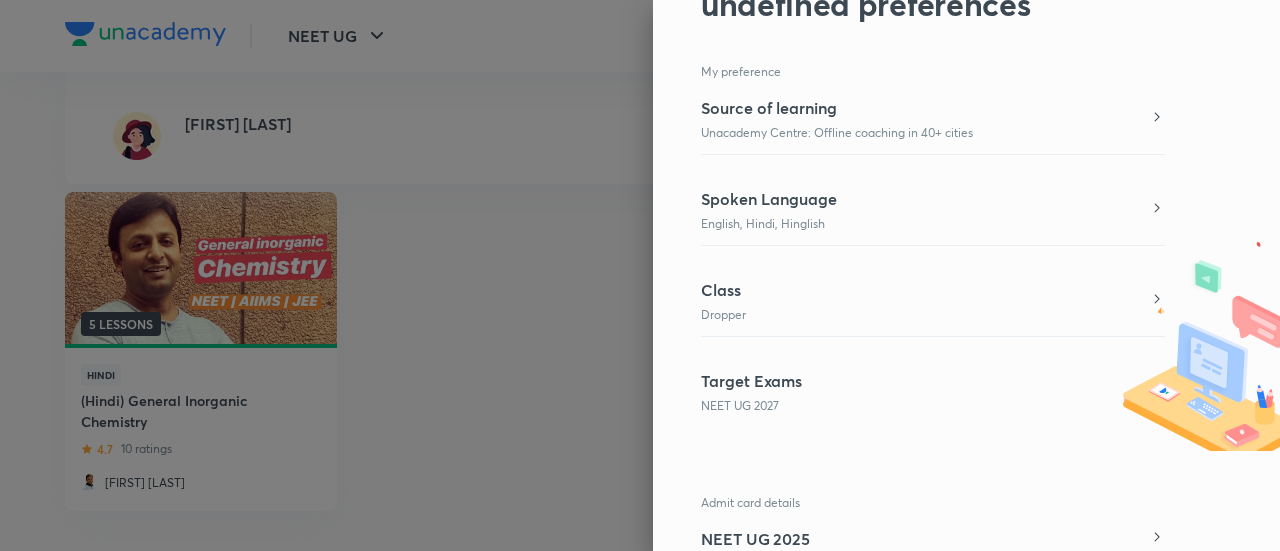 click on "Target Exams NEET UG 2027" at bounding box center [933, 392] 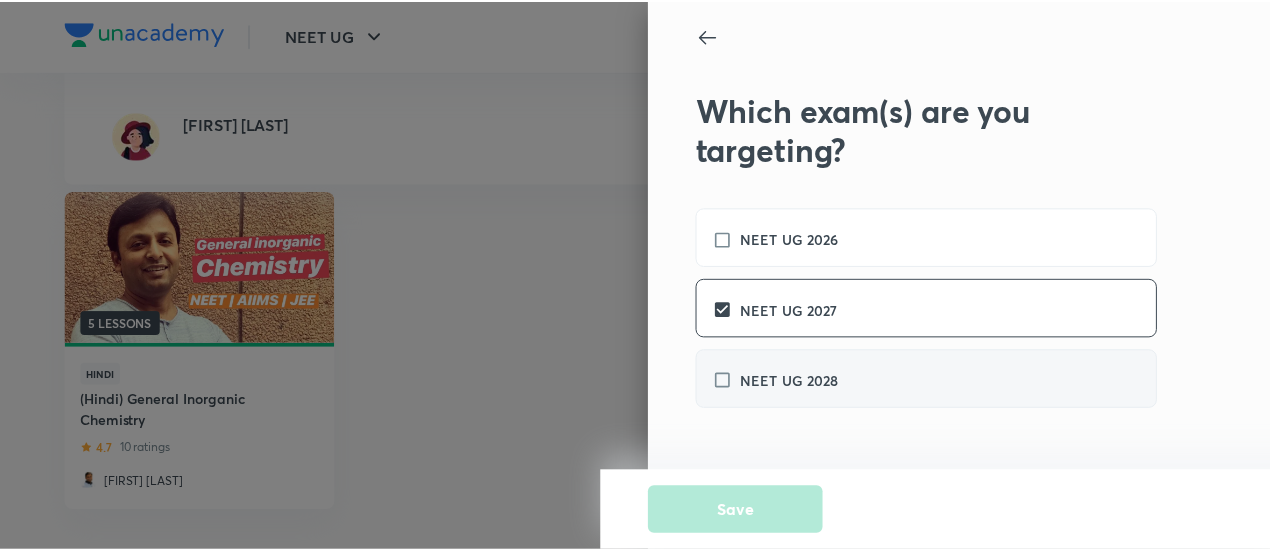 scroll, scrollTop: 0, scrollLeft: 0, axis: both 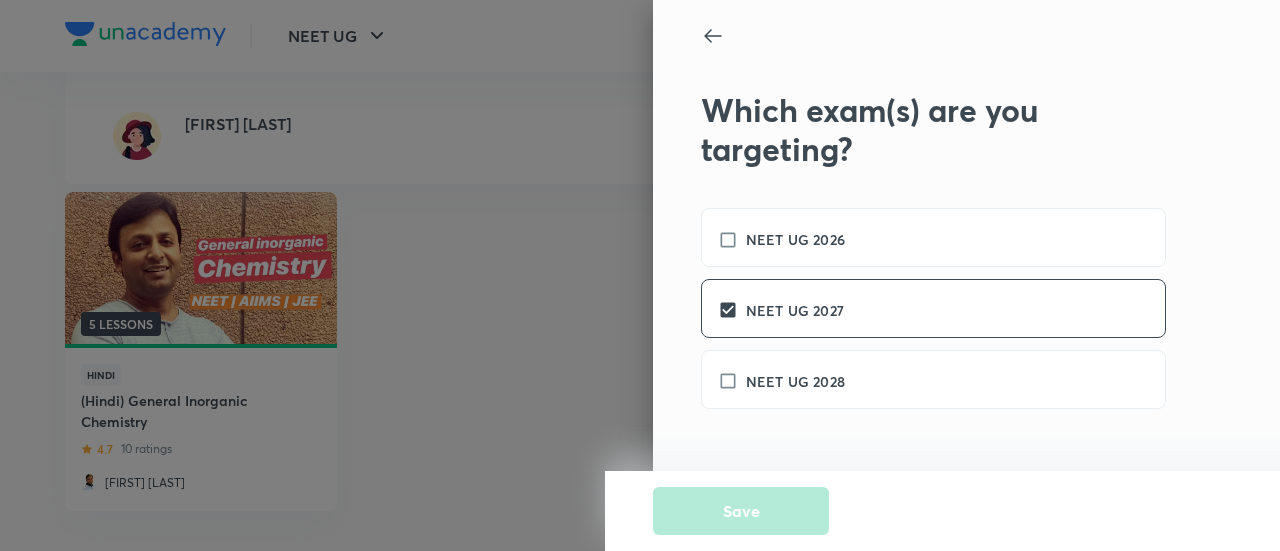 click at bounding box center (640, 275) 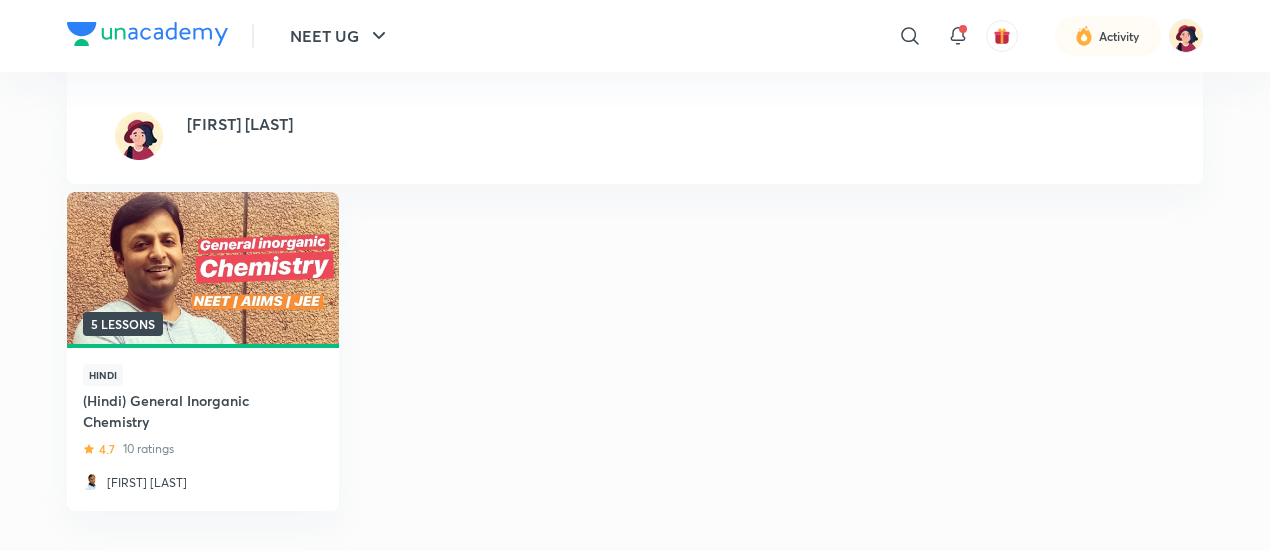 click at bounding box center (147, 34) 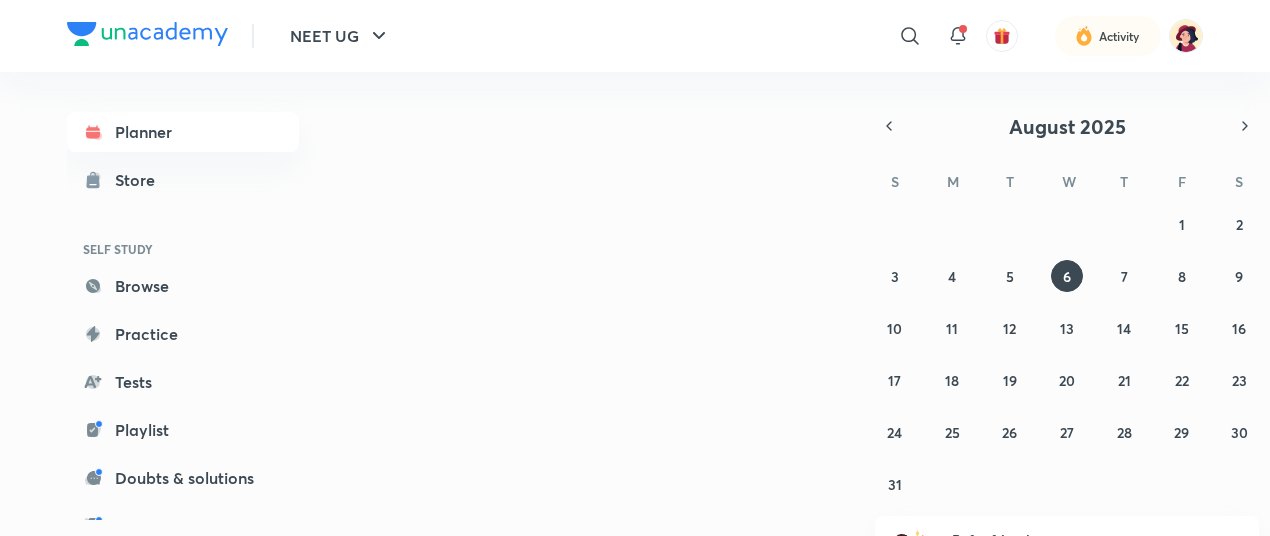 scroll, scrollTop: 0, scrollLeft: 0, axis: both 